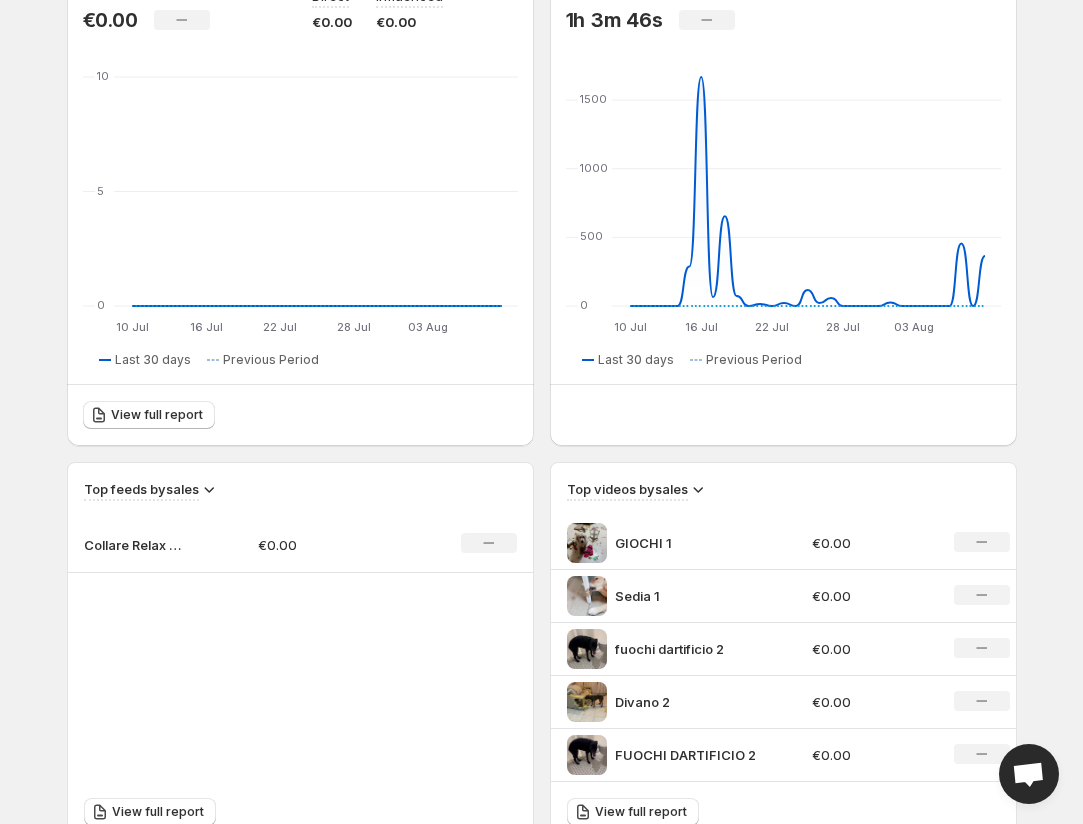 scroll, scrollTop: 0, scrollLeft: 0, axis: both 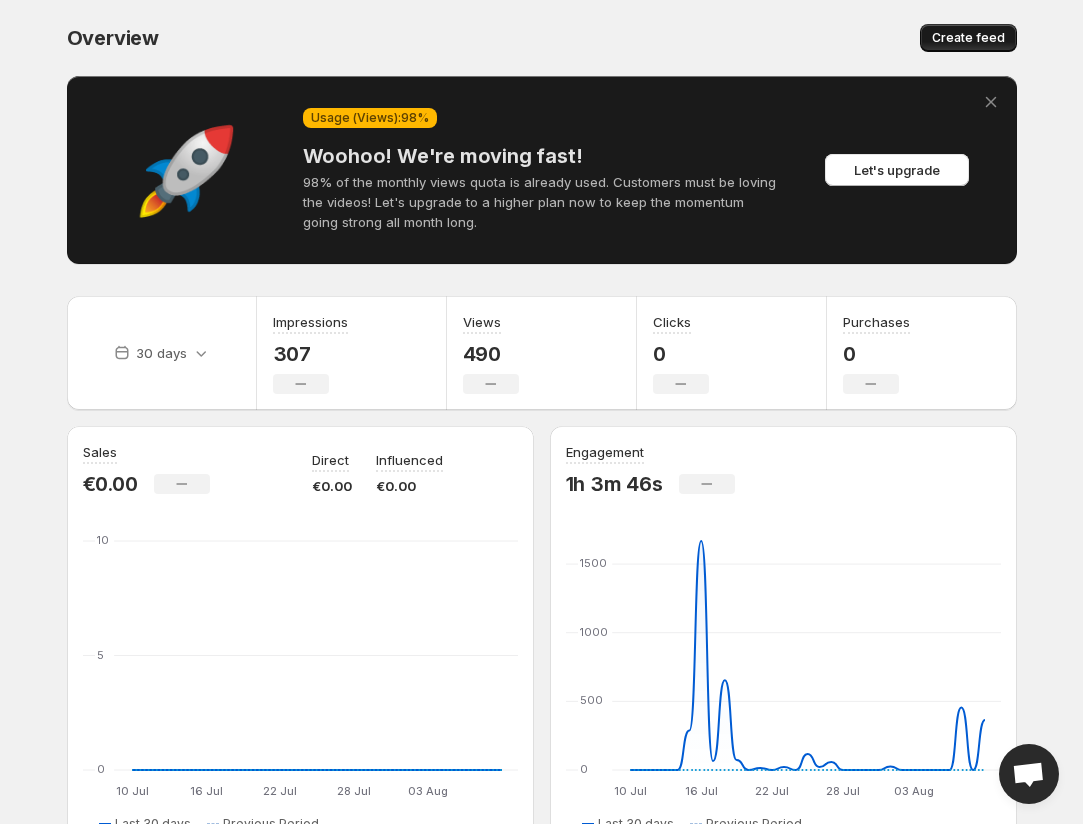 click on "Create feed" at bounding box center [968, 38] 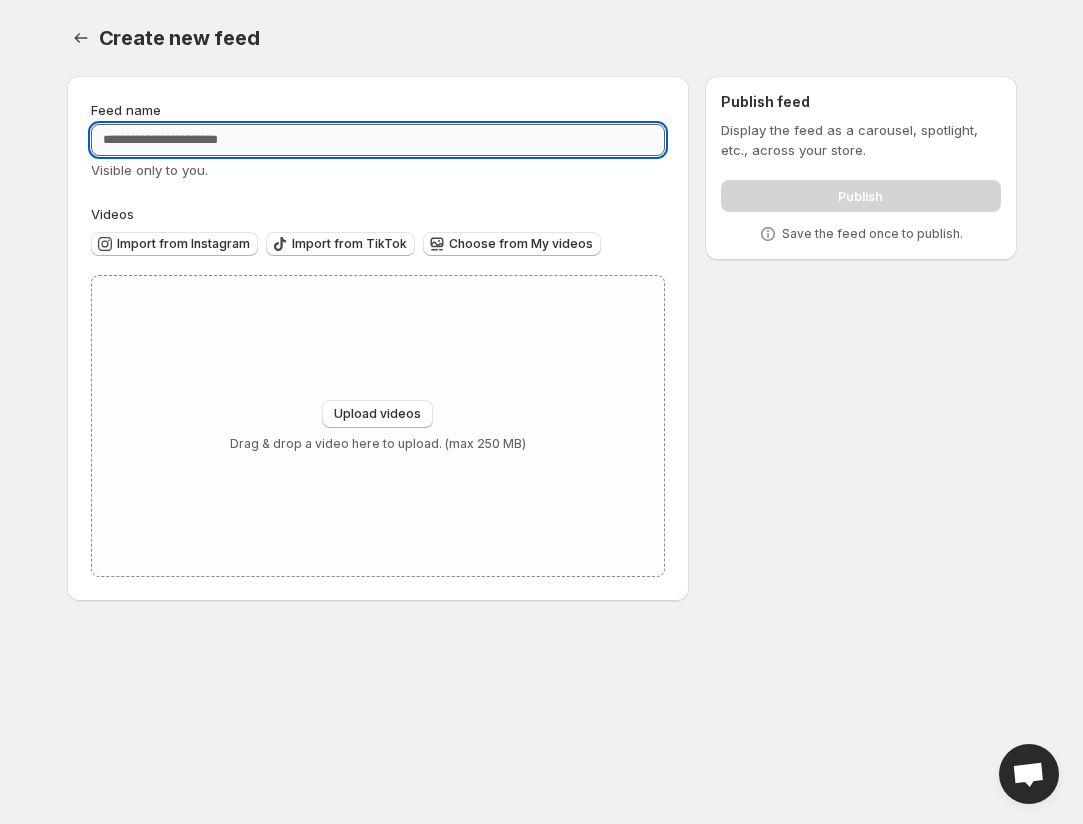 click on "Feed name" at bounding box center [378, 140] 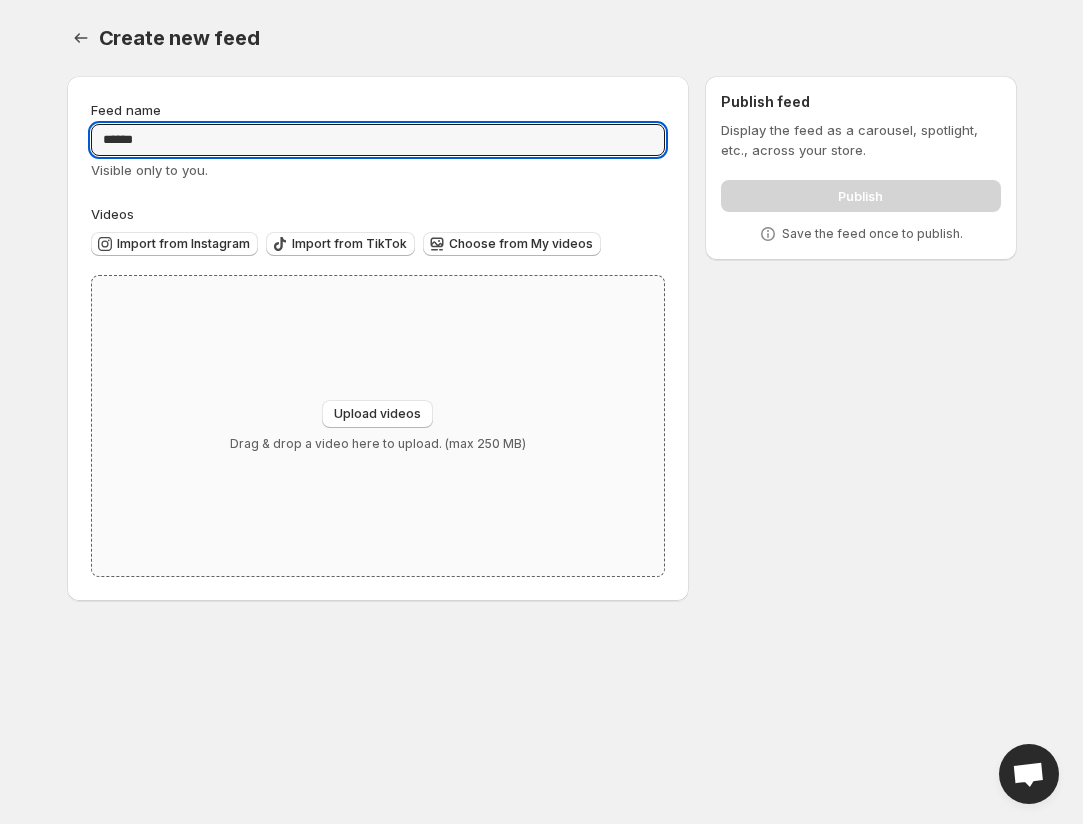 type on "******" 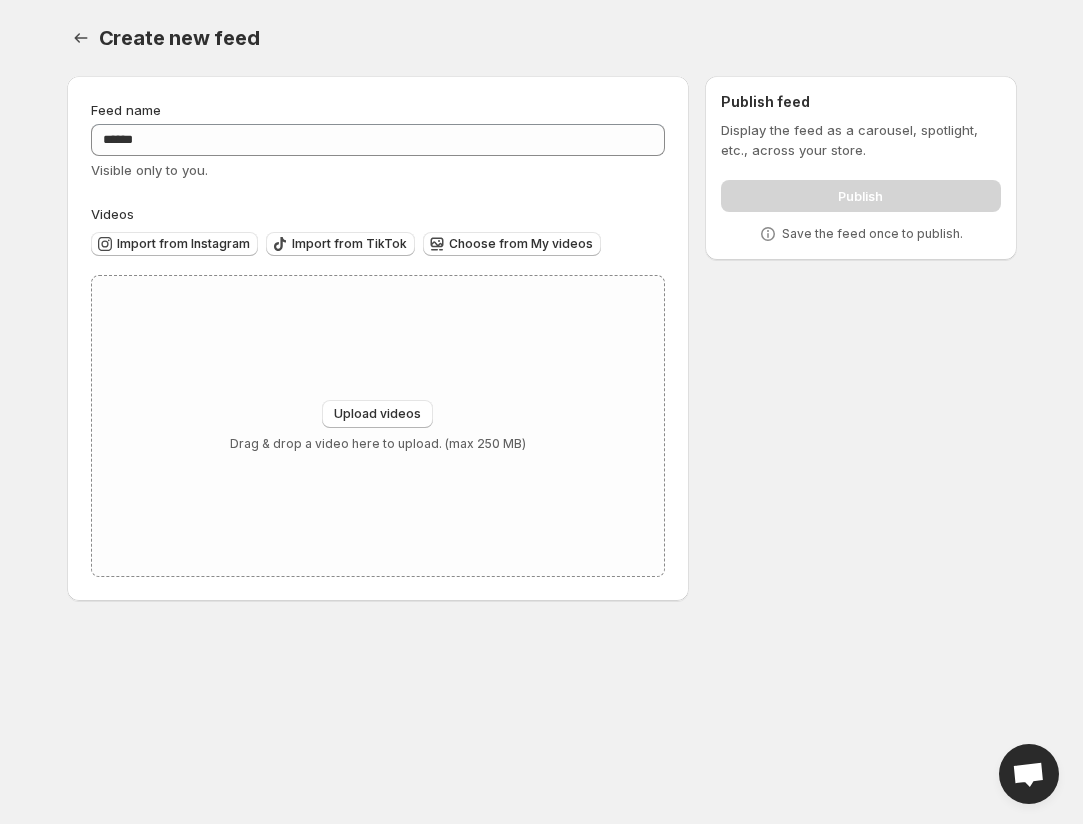type on "**********" 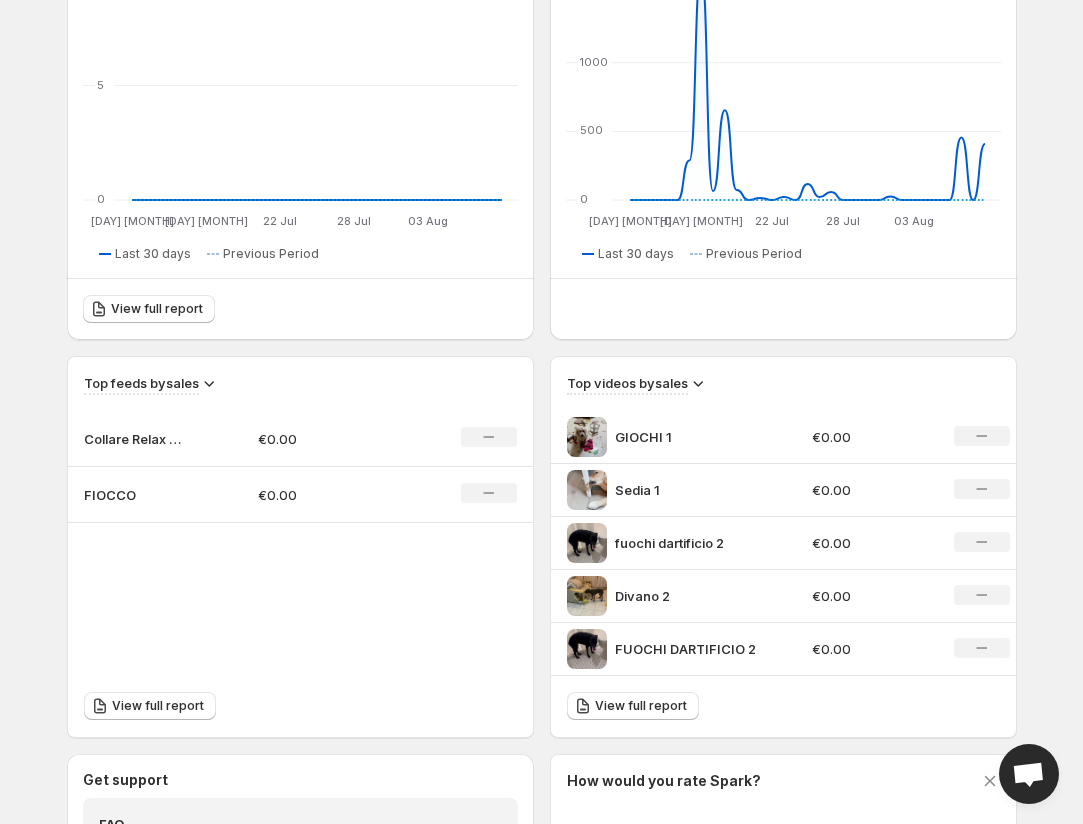 scroll, scrollTop: 929, scrollLeft: 0, axis: vertical 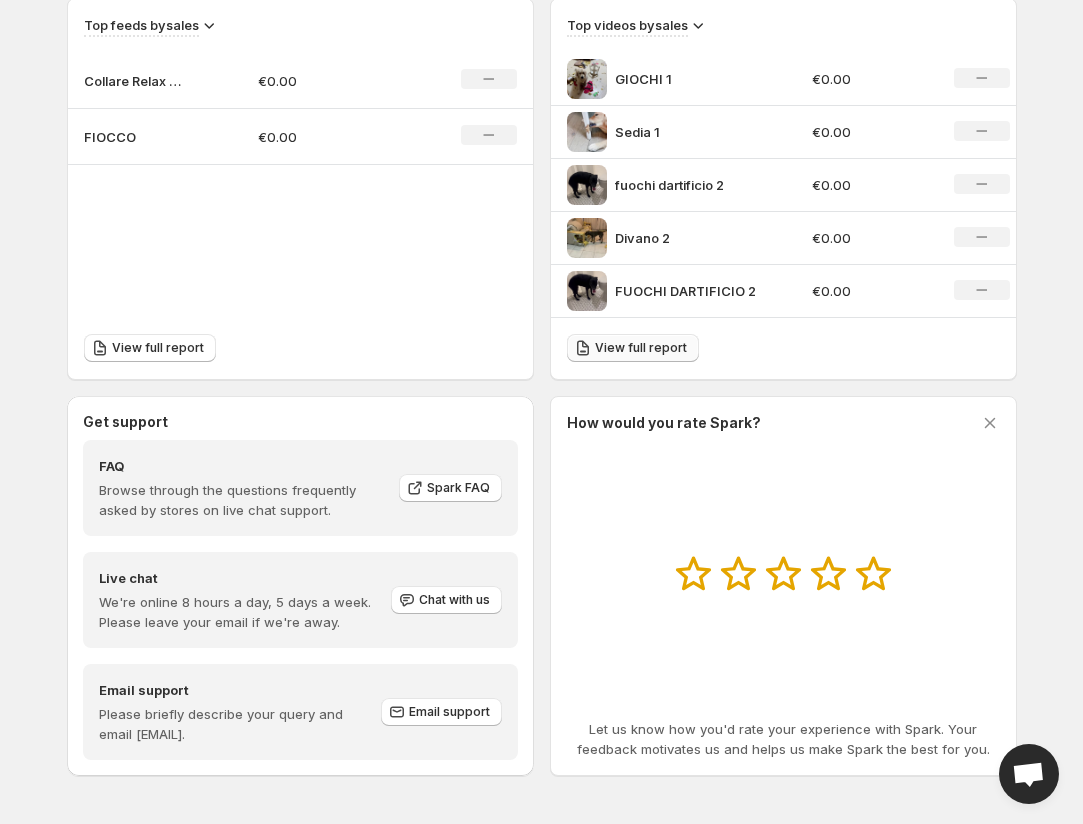click on "View full report" at bounding box center [641, 348] 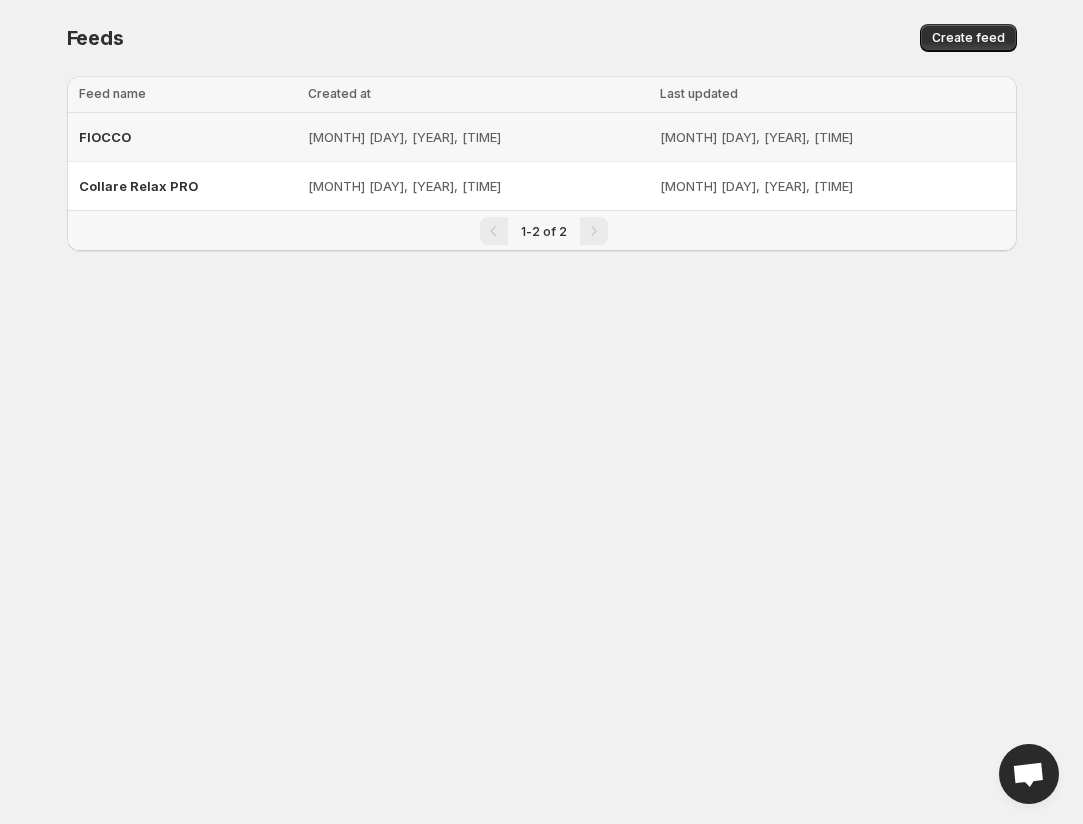 click on "[MONTH] [DAY], [YEAR], [TIME]" at bounding box center (478, 137) 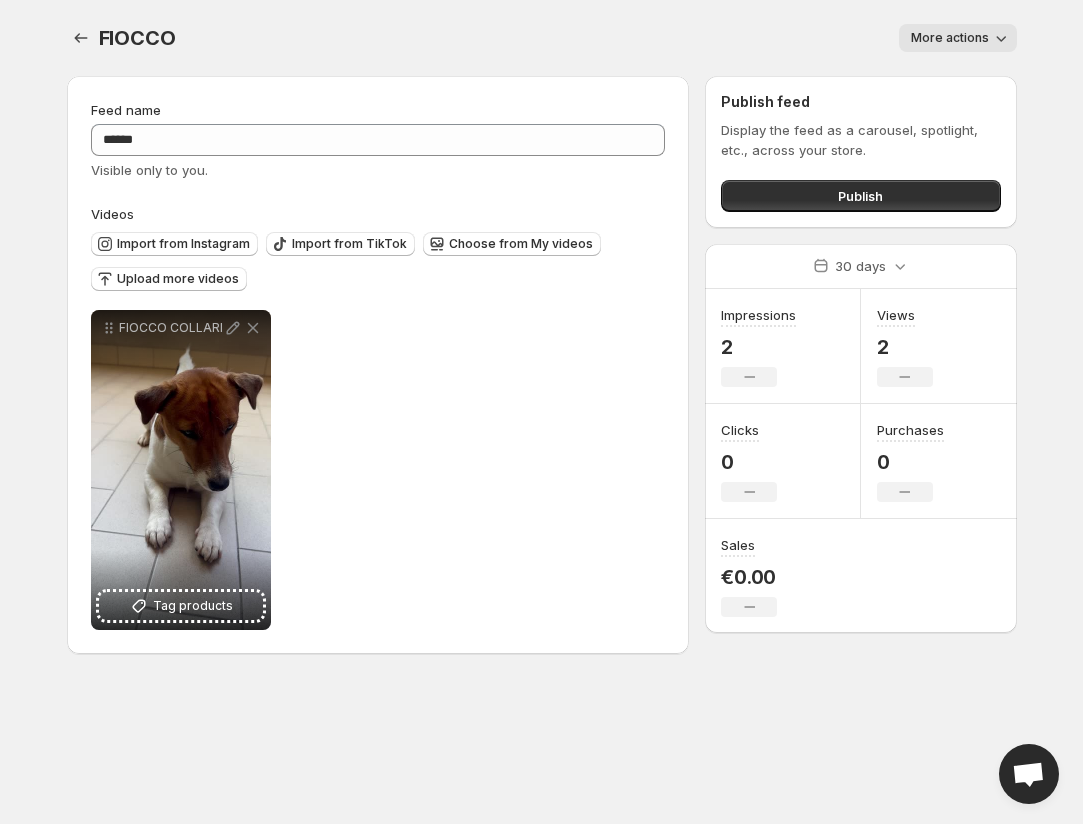 click on "**********" at bounding box center (378, 470) 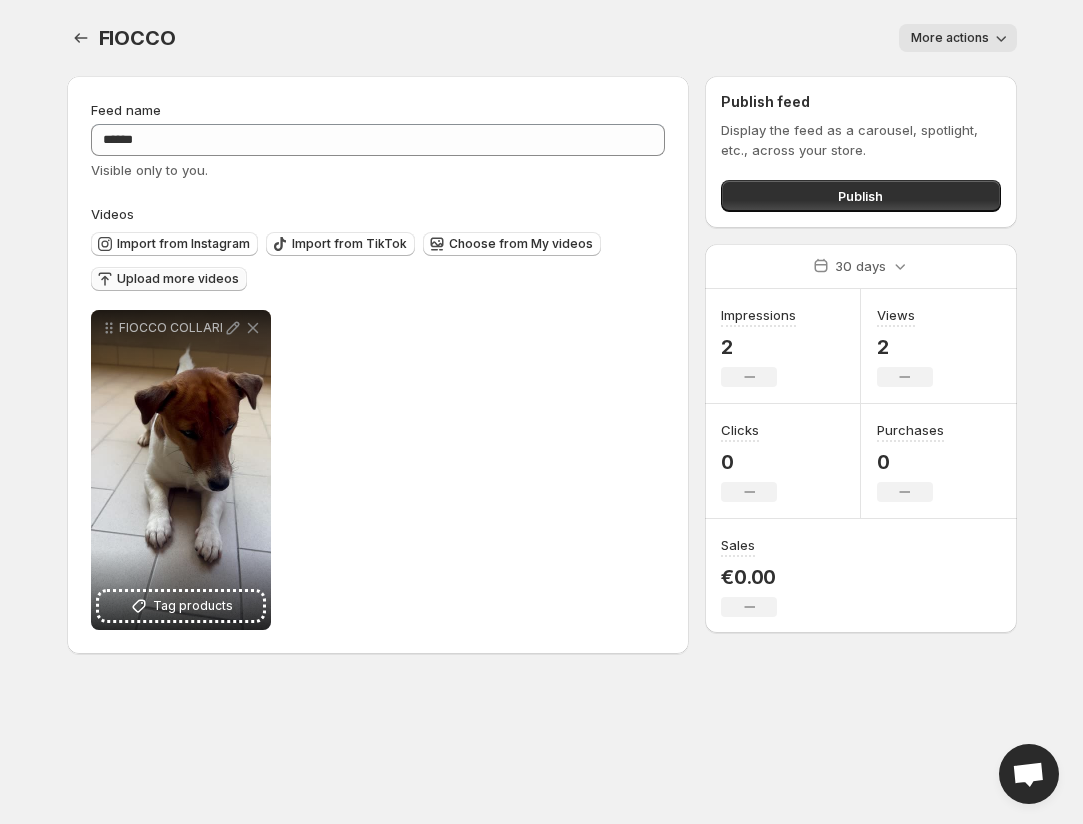 click on "Upload more videos" at bounding box center (178, 279) 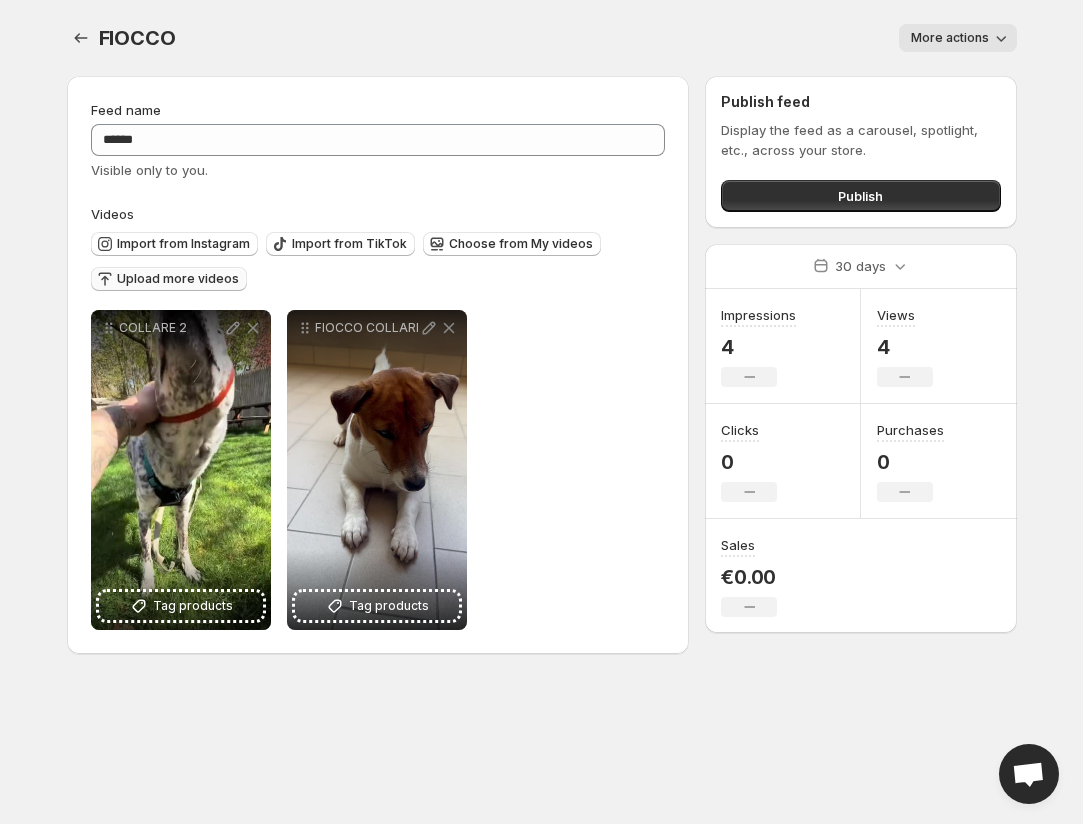 click on "Upload more videos" at bounding box center (178, 279) 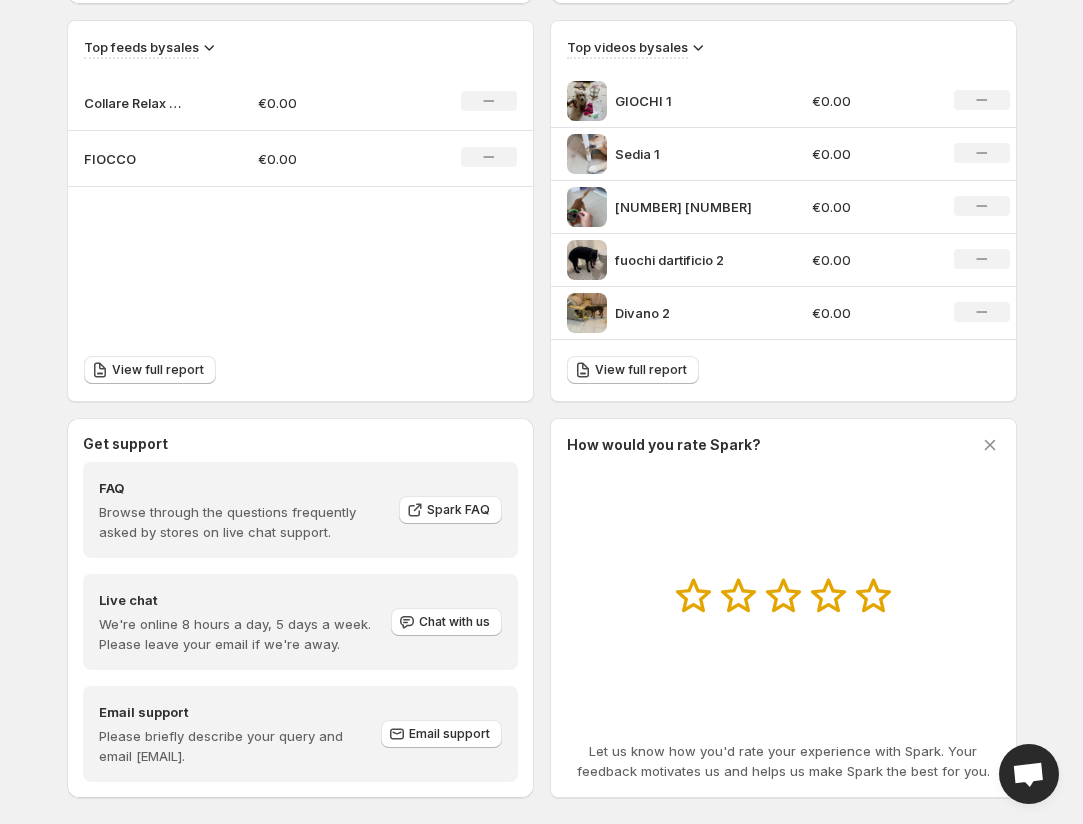 scroll, scrollTop: 929, scrollLeft: 0, axis: vertical 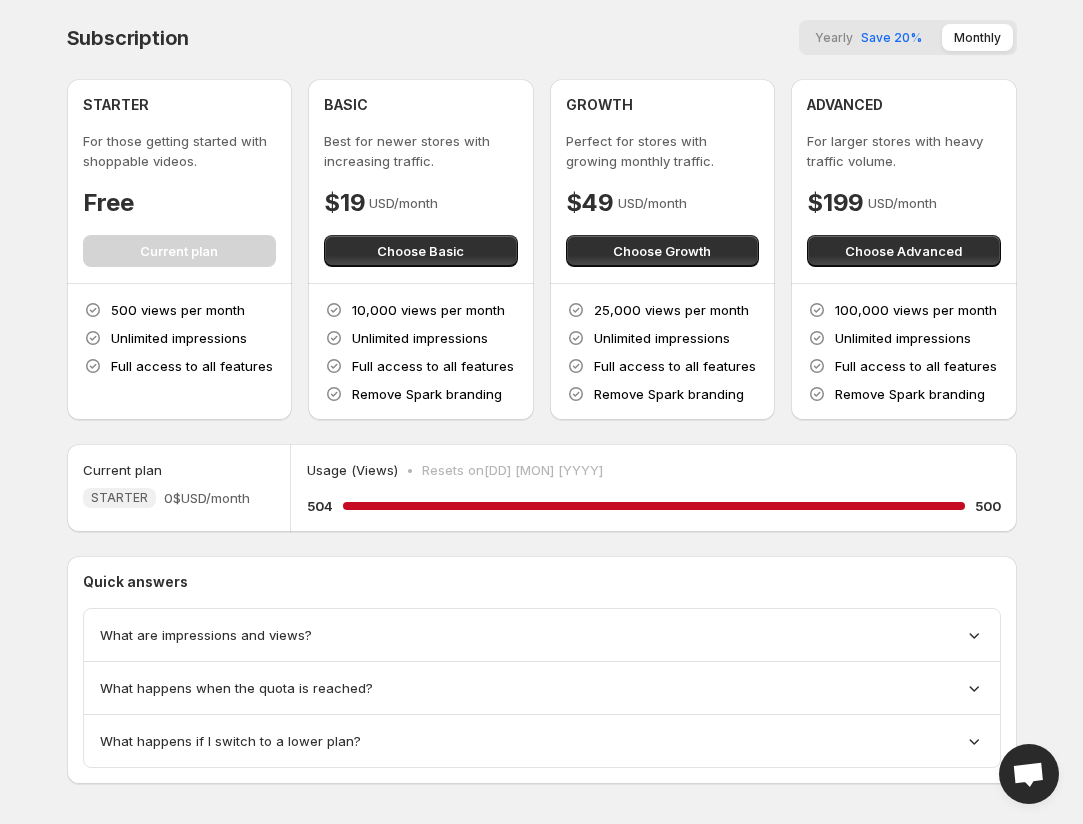drag, startPoint x: 121, startPoint y: 311, endPoint x: 203, endPoint y: 319, distance: 82.38932 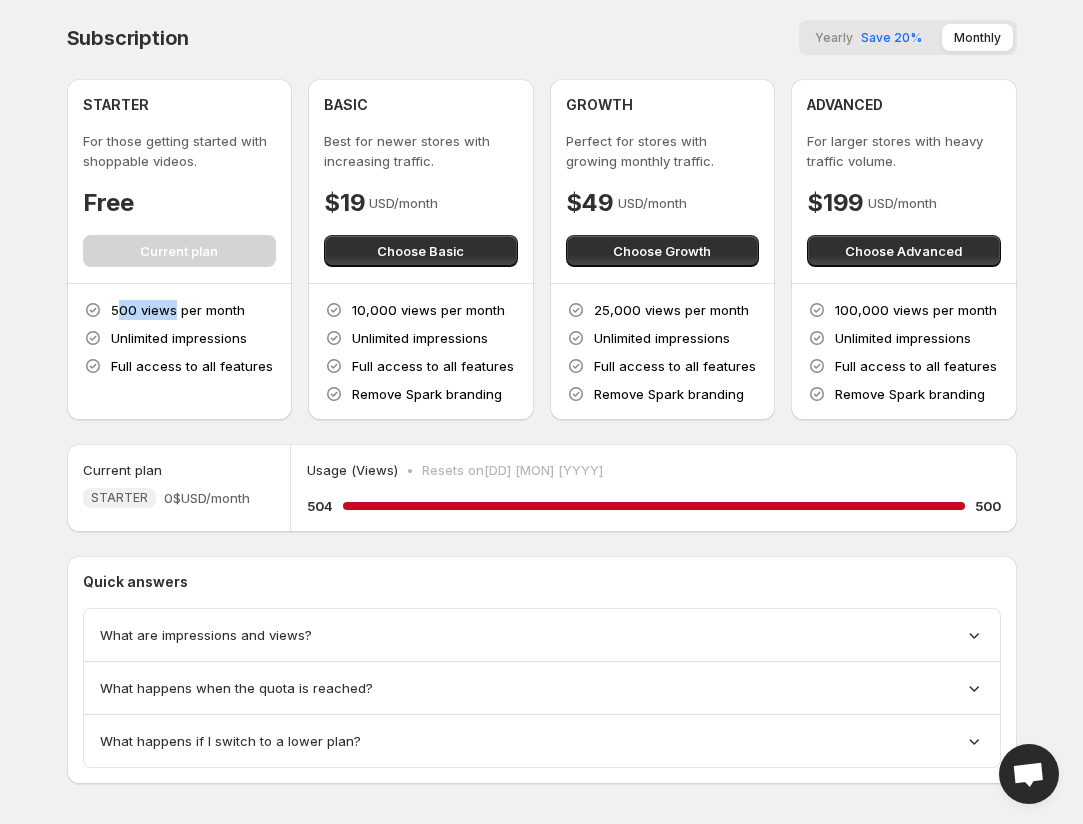 click on "500 views per month" at bounding box center (178, 310) 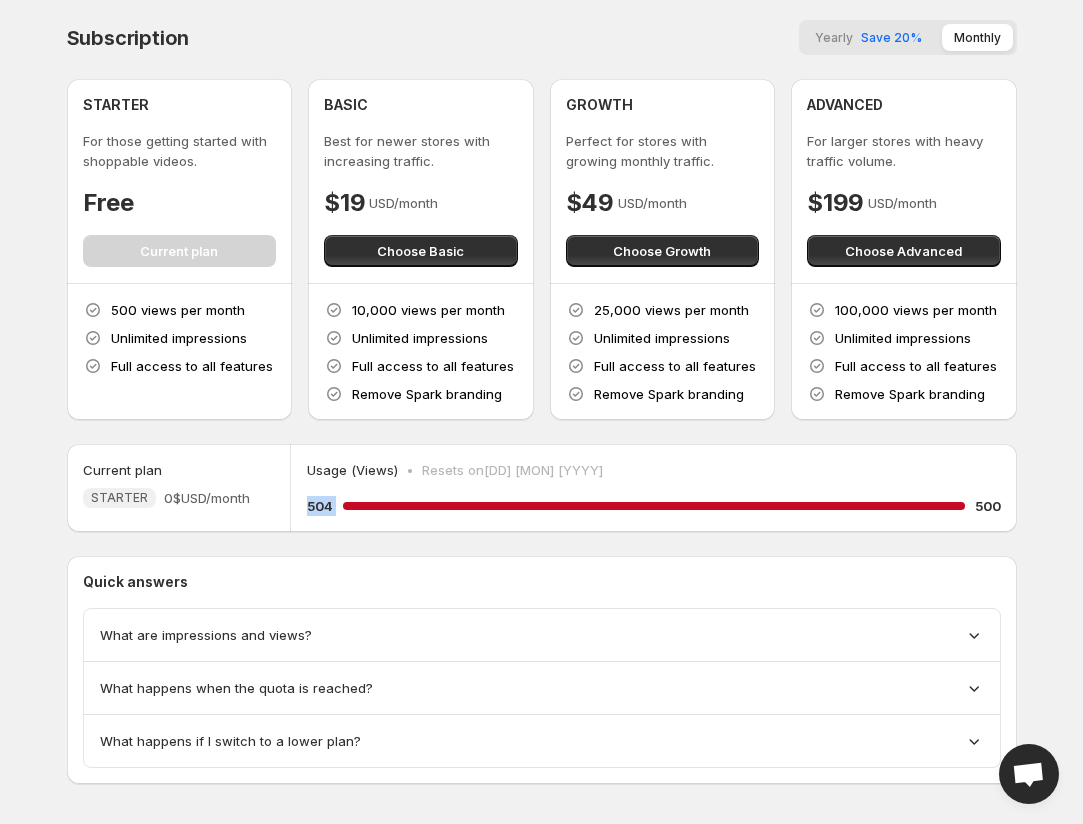 drag, startPoint x: 308, startPoint y: 510, endPoint x: 525, endPoint y: 524, distance: 217.45114 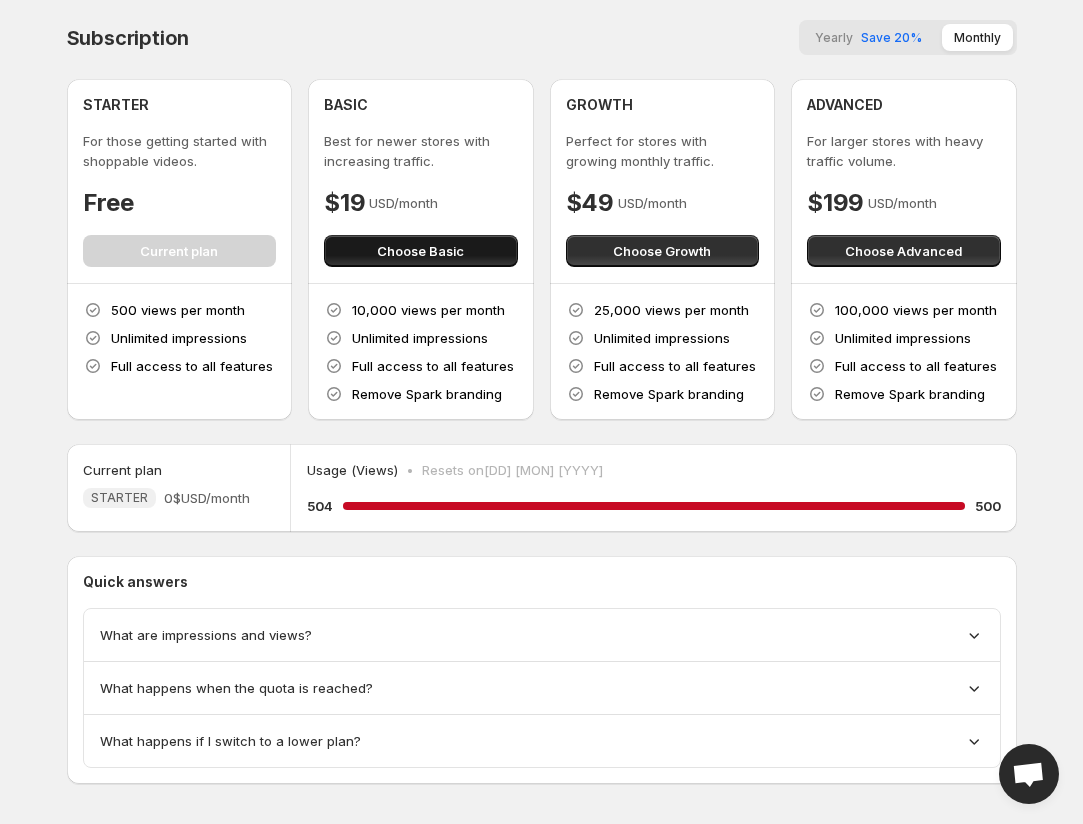 click on "Choose Basic" at bounding box center [421, 251] 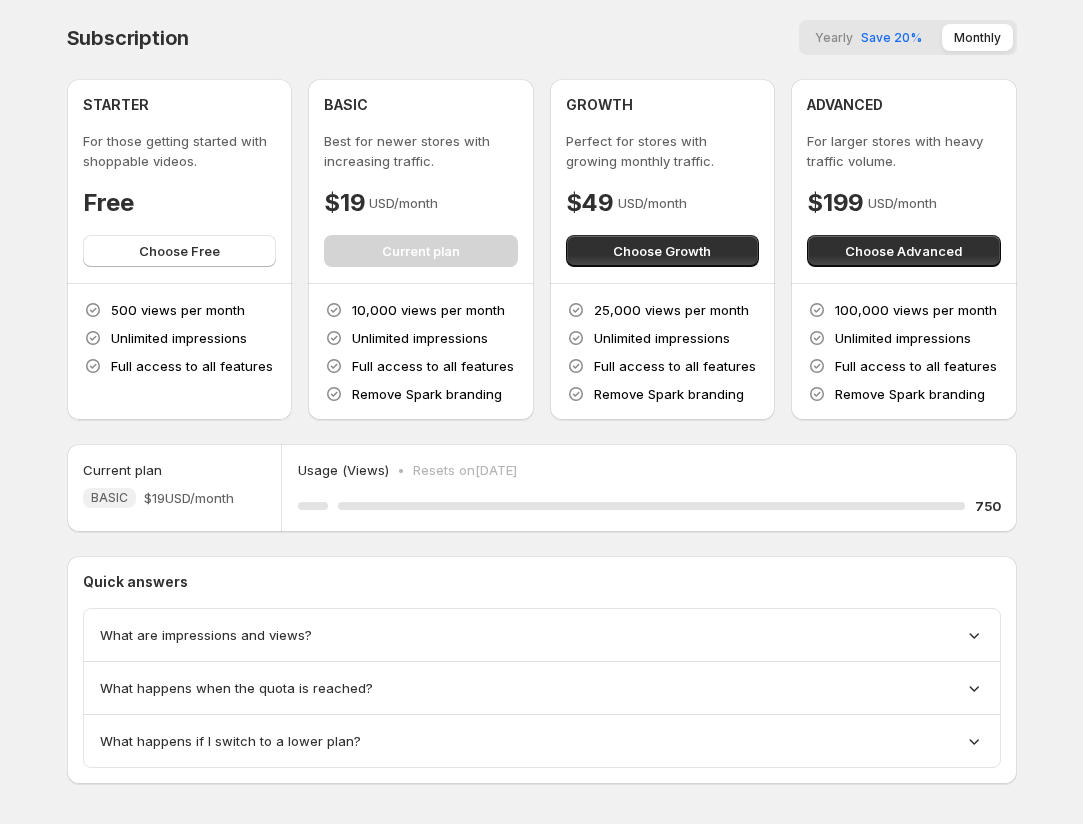 scroll, scrollTop: 0, scrollLeft: 0, axis: both 